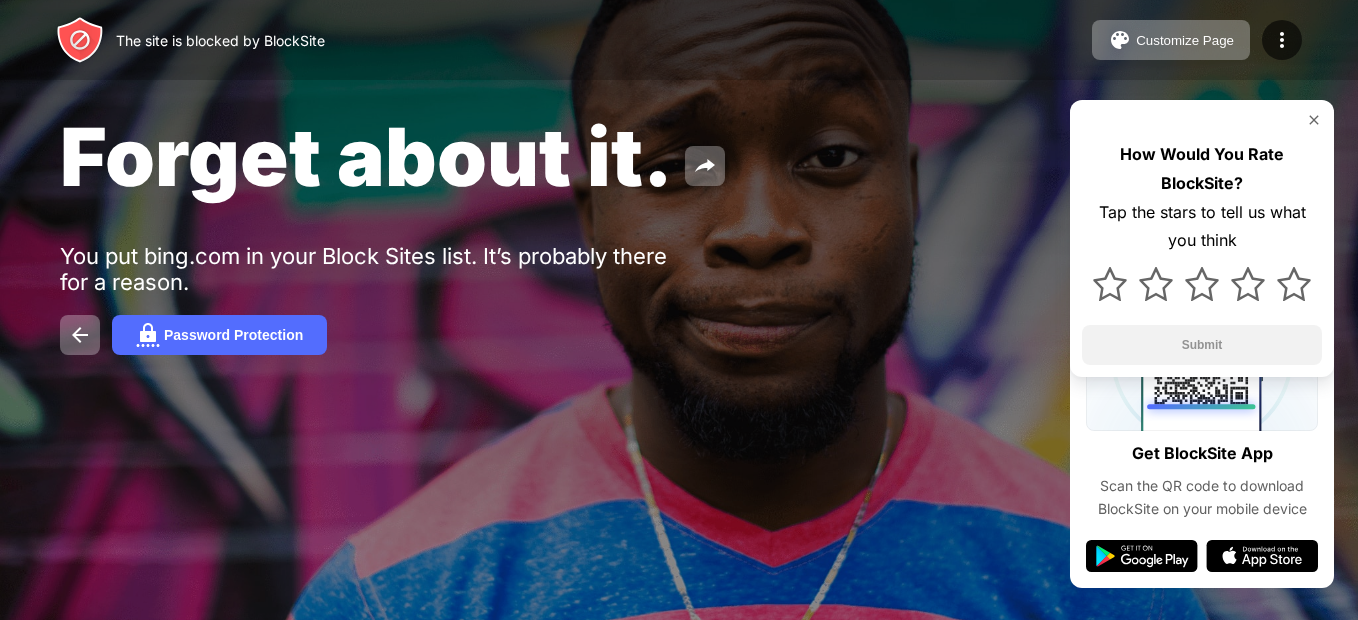 scroll, scrollTop: 0, scrollLeft: 0, axis: both 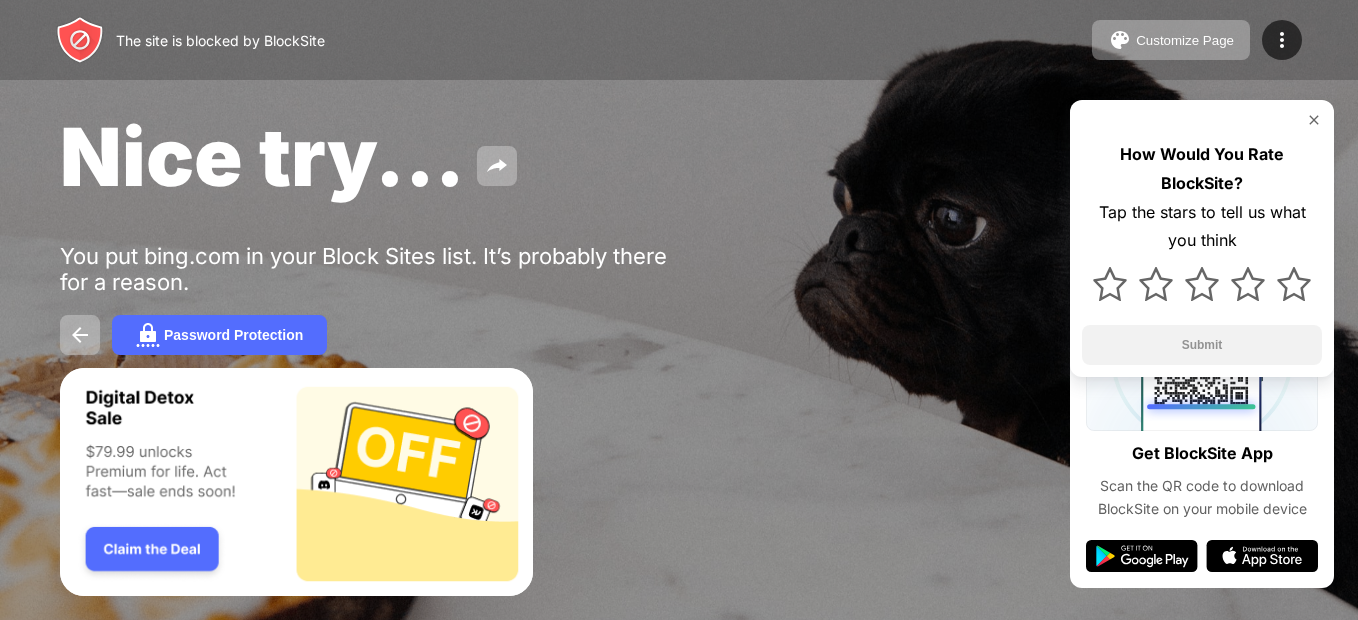 drag, startPoint x: 0, startPoint y: 0, endPoint x: 506, endPoint y: 93, distance: 514.47546 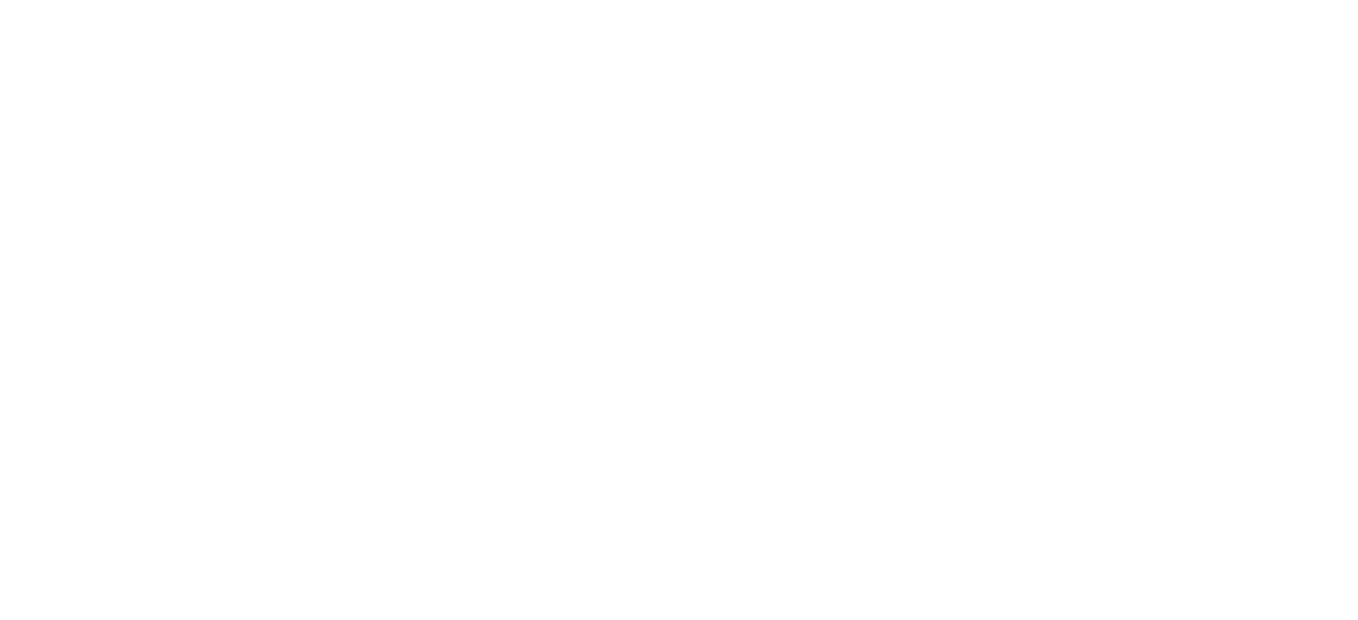 scroll, scrollTop: 0, scrollLeft: 0, axis: both 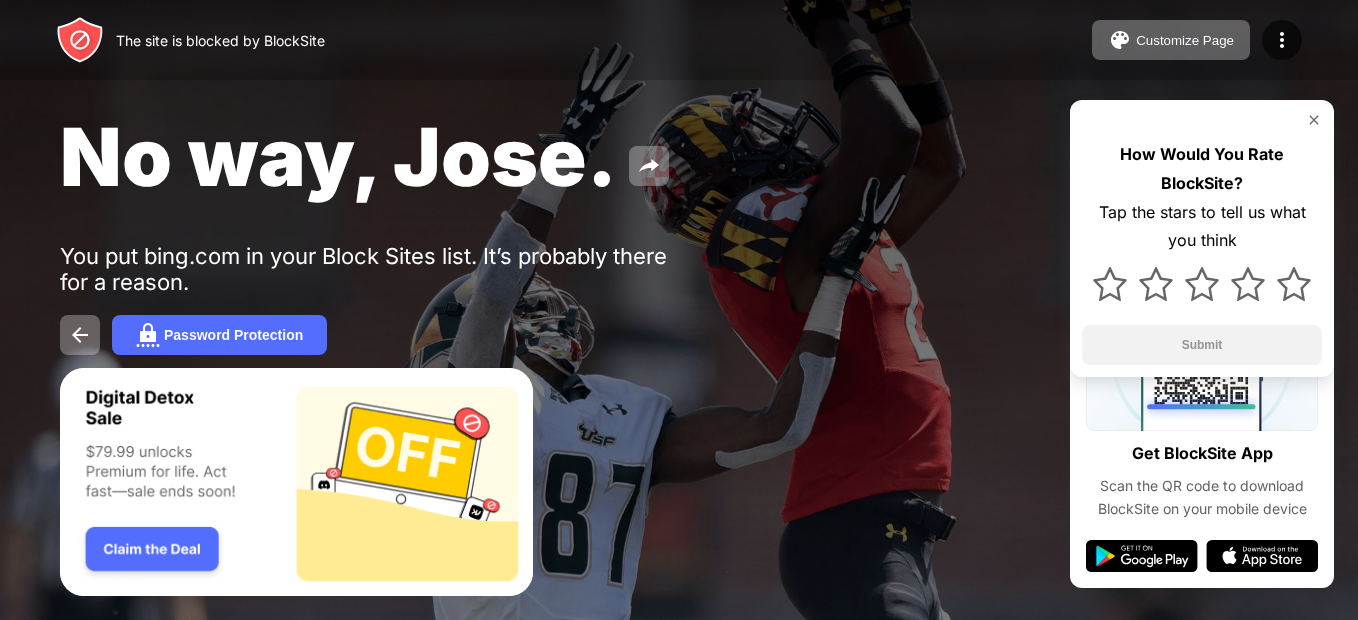 click on "The site is blocked by BlockSite Customize Page Edit Block List Redirect Customize Block Page Upgrade Password Protection Upgrade" at bounding box center [679, 40] 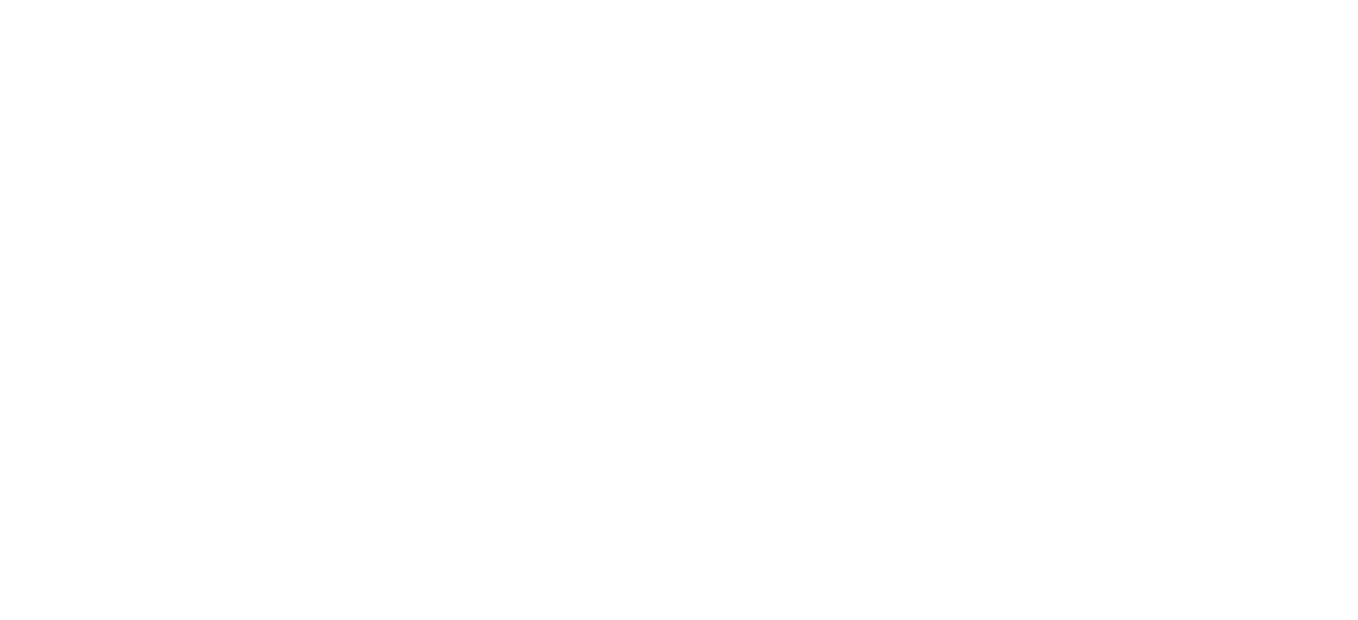 scroll, scrollTop: 0, scrollLeft: 0, axis: both 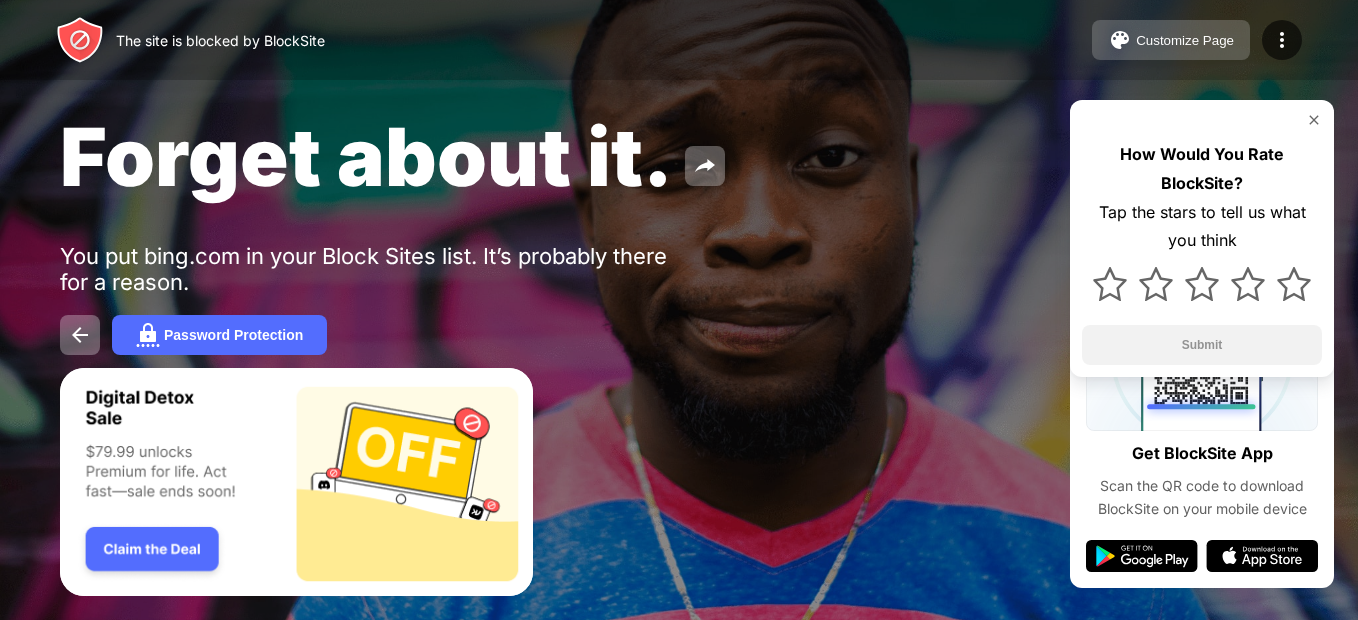click on "Customize Page" at bounding box center (1185, 40) 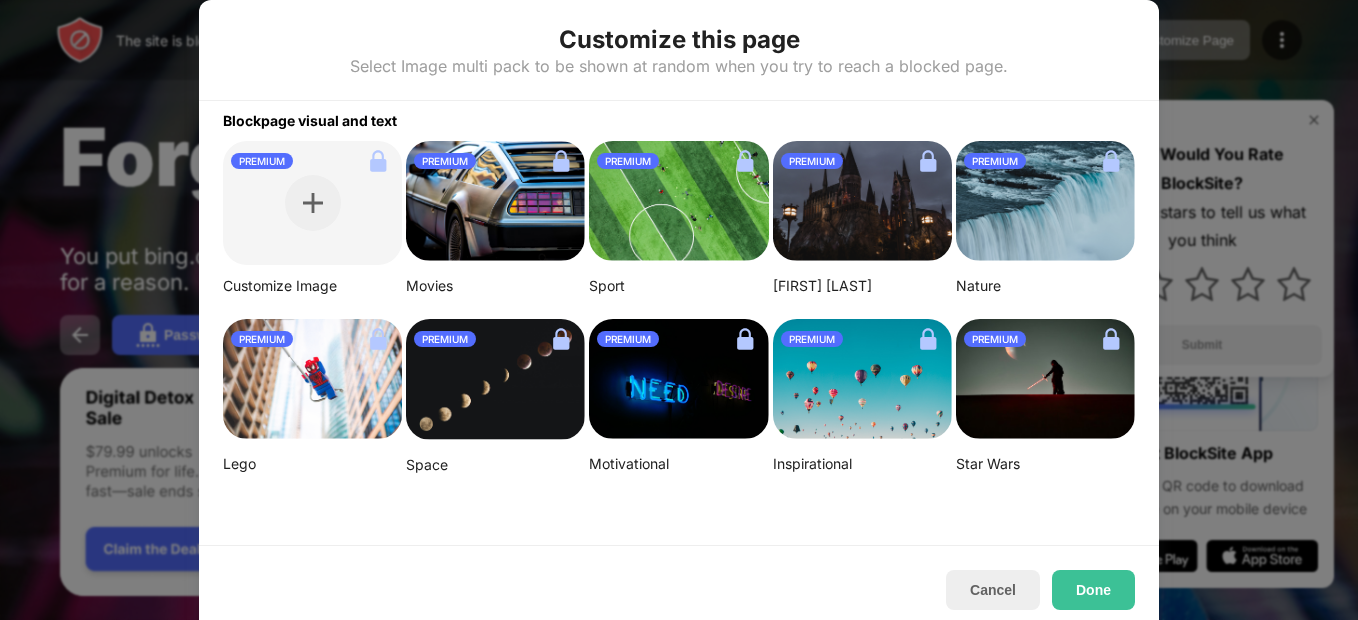 click on "PREMIUM" at bounding box center [995, 339] 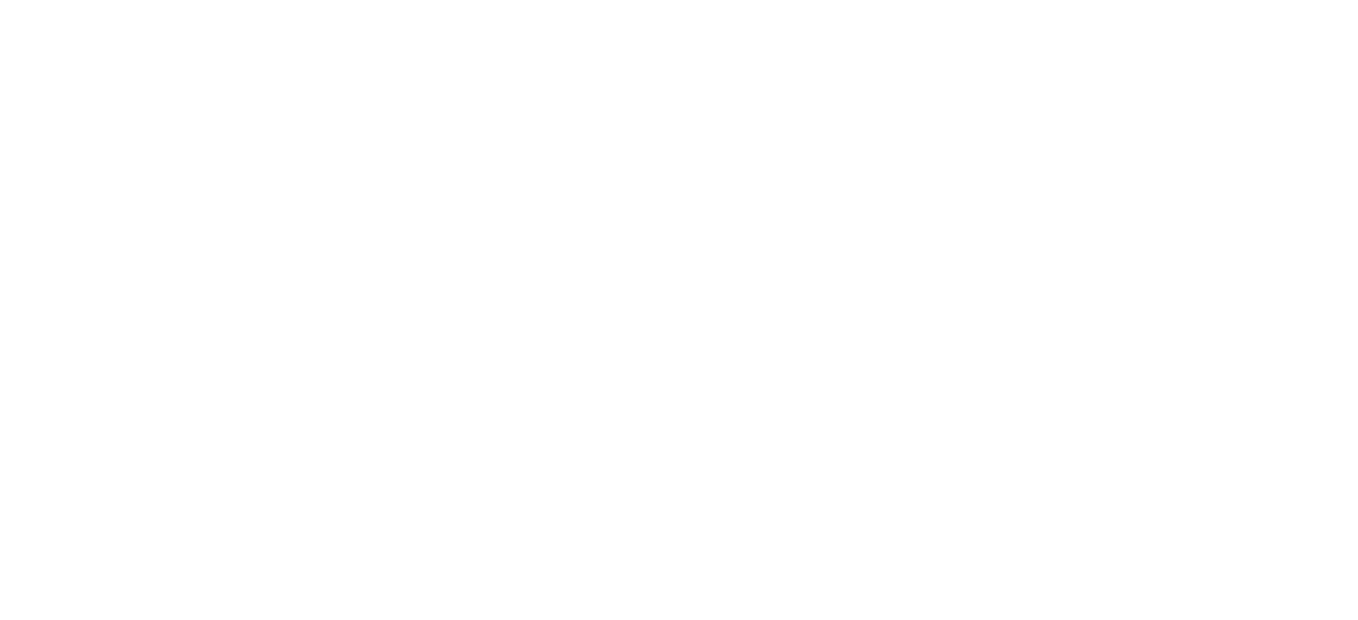 scroll, scrollTop: 0, scrollLeft: 0, axis: both 